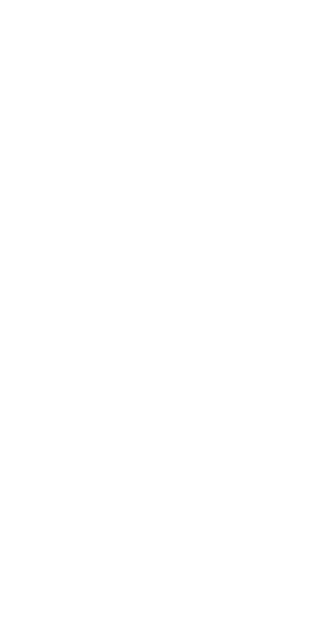 scroll, scrollTop: 0, scrollLeft: 0, axis: both 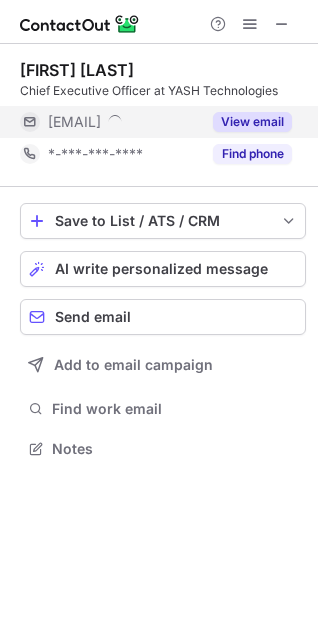 click on "View email" at bounding box center [252, 122] 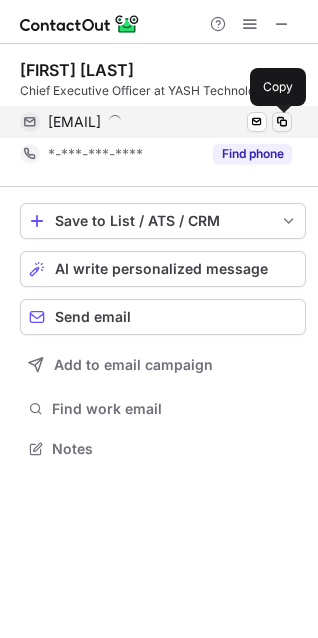 click at bounding box center (282, 122) 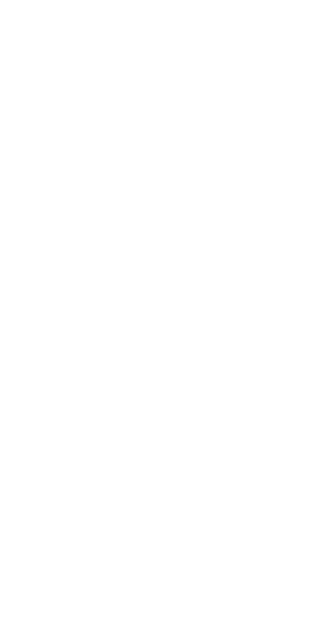 scroll, scrollTop: 0, scrollLeft: 0, axis: both 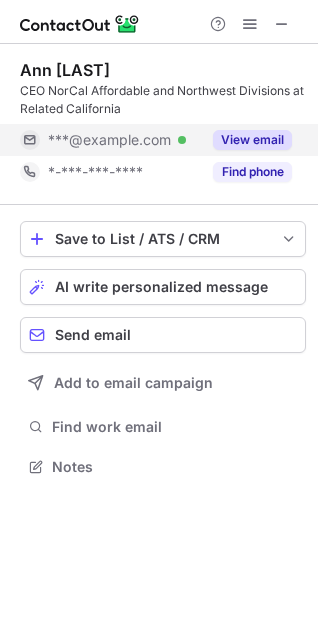 click on "View email" at bounding box center [252, 140] 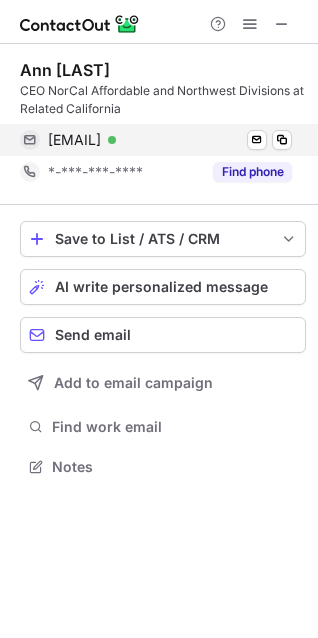 click on "asilverberg123@yahoo.com Verified Send email Copy" at bounding box center (156, 140) 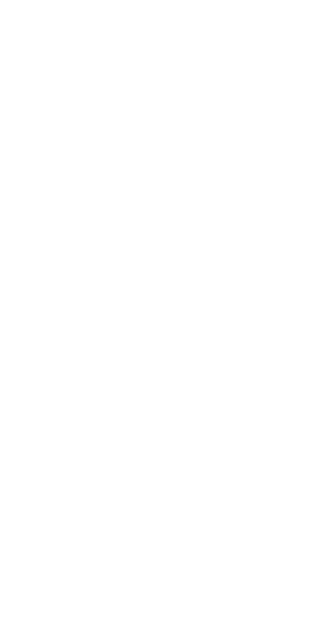 scroll, scrollTop: 0, scrollLeft: 0, axis: both 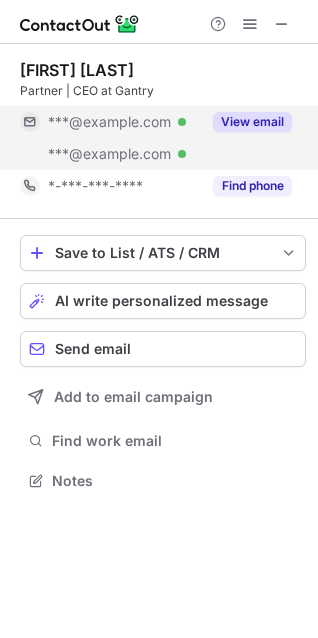 click on "View email" at bounding box center (252, 122) 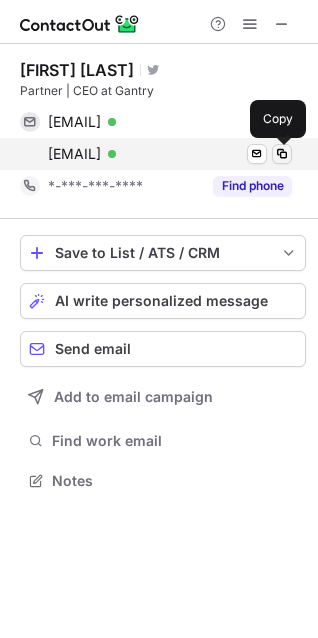 click at bounding box center [282, 154] 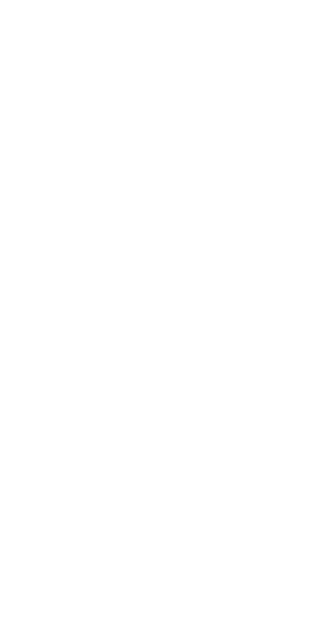 scroll, scrollTop: 0, scrollLeft: 0, axis: both 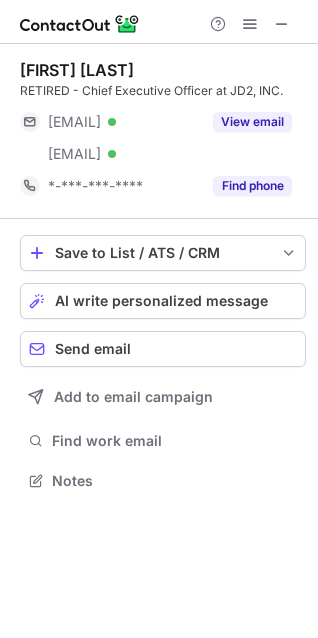 click on "View email" at bounding box center (252, 122) 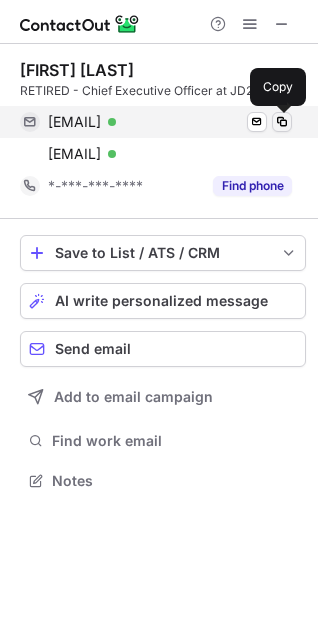 click at bounding box center (282, 122) 